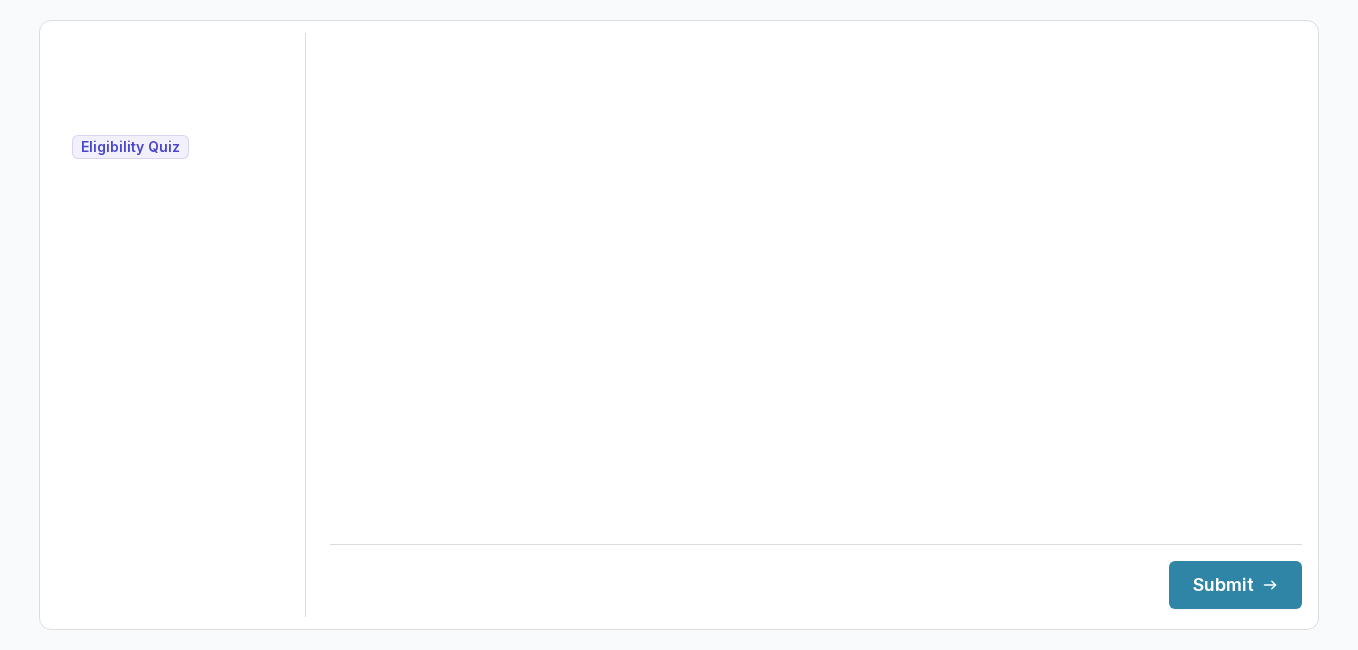 scroll, scrollTop: 0, scrollLeft: 0, axis: both 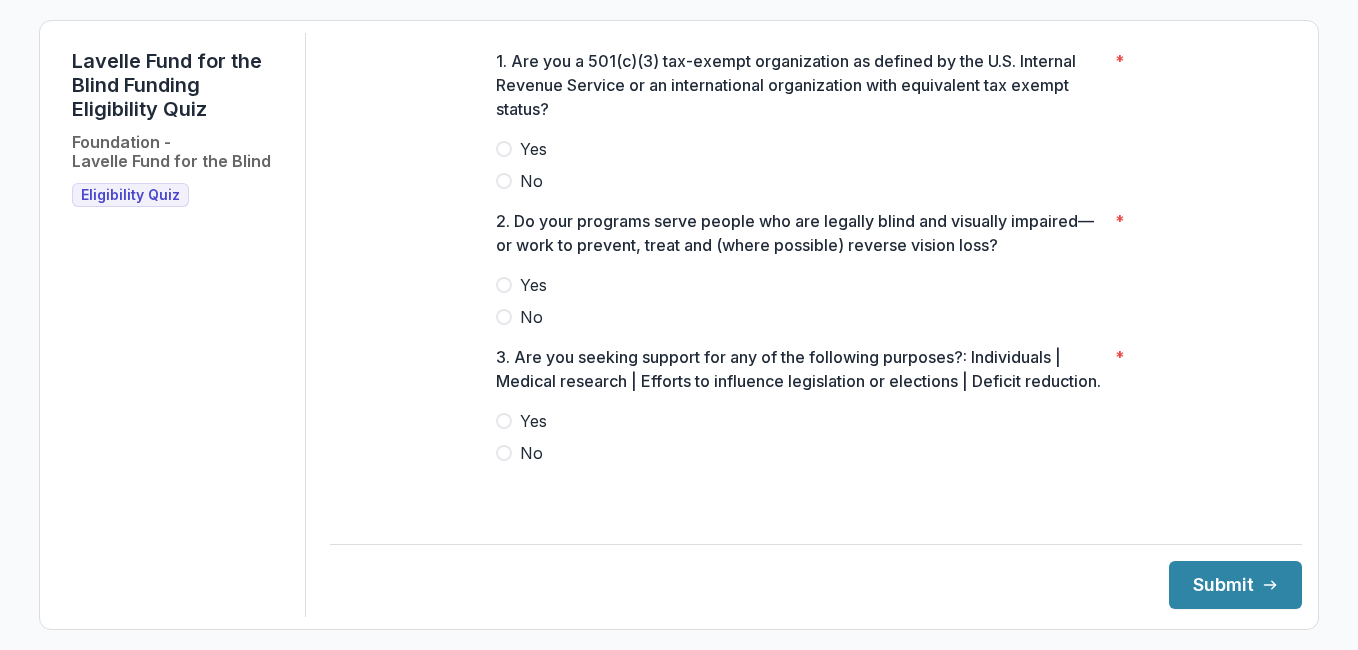 click at bounding box center (504, 149) 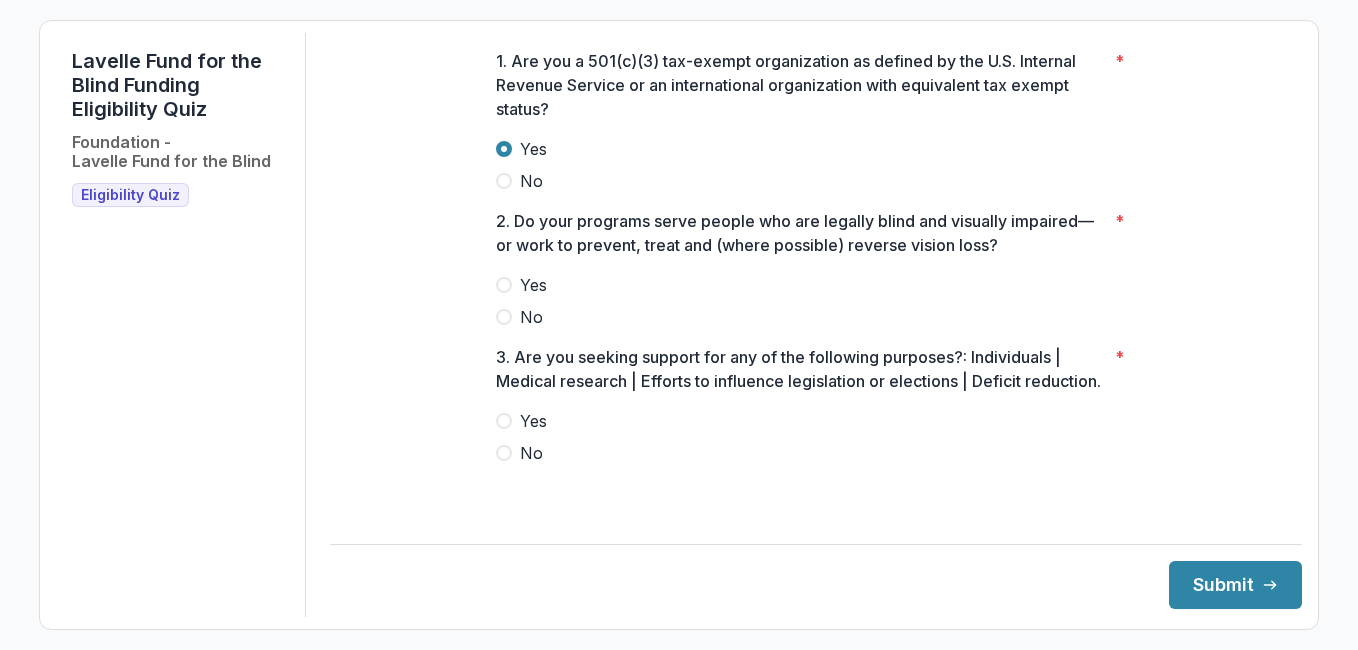 click at bounding box center [504, 285] 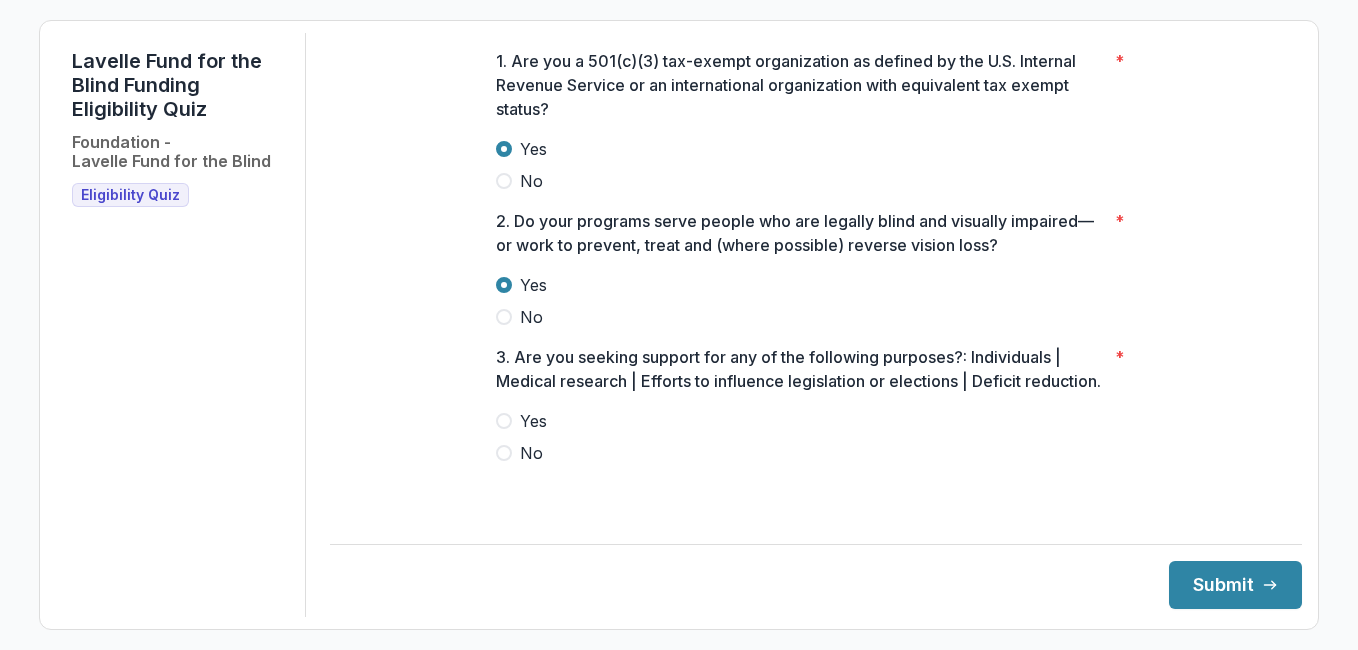 click on "Yes" at bounding box center (816, 421) 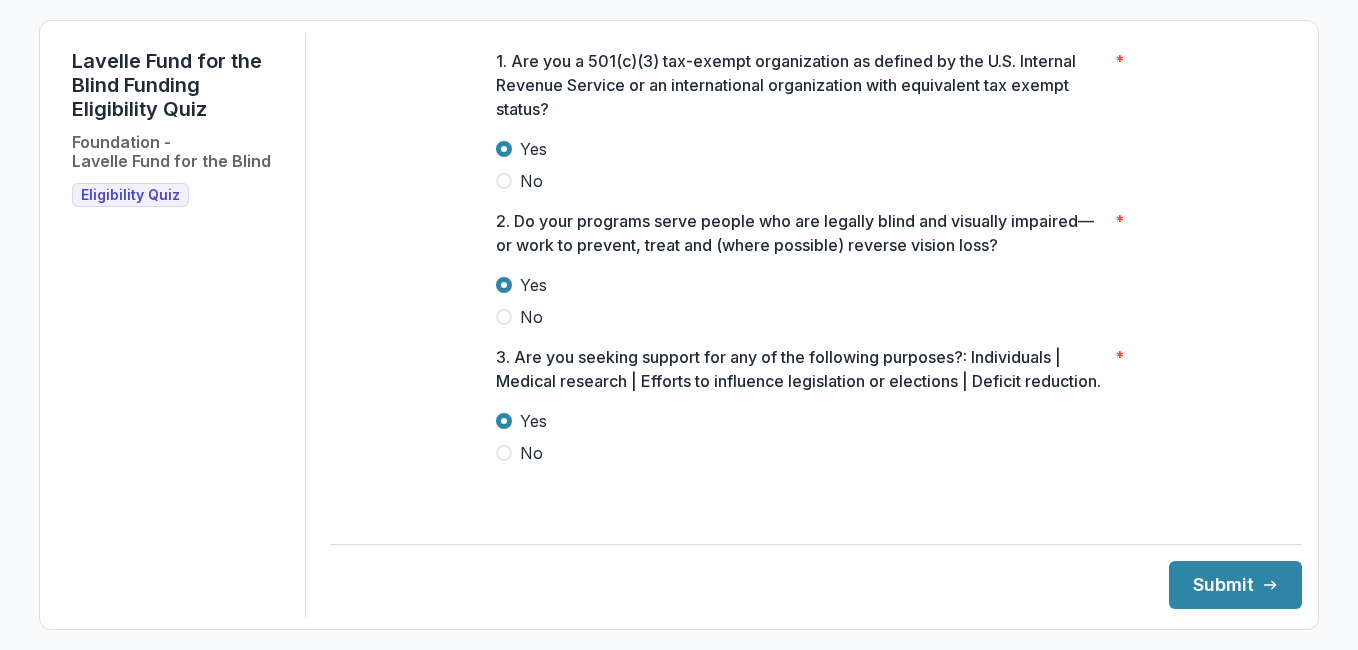 scroll, scrollTop: 18, scrollLeft: 0, axis: vertical 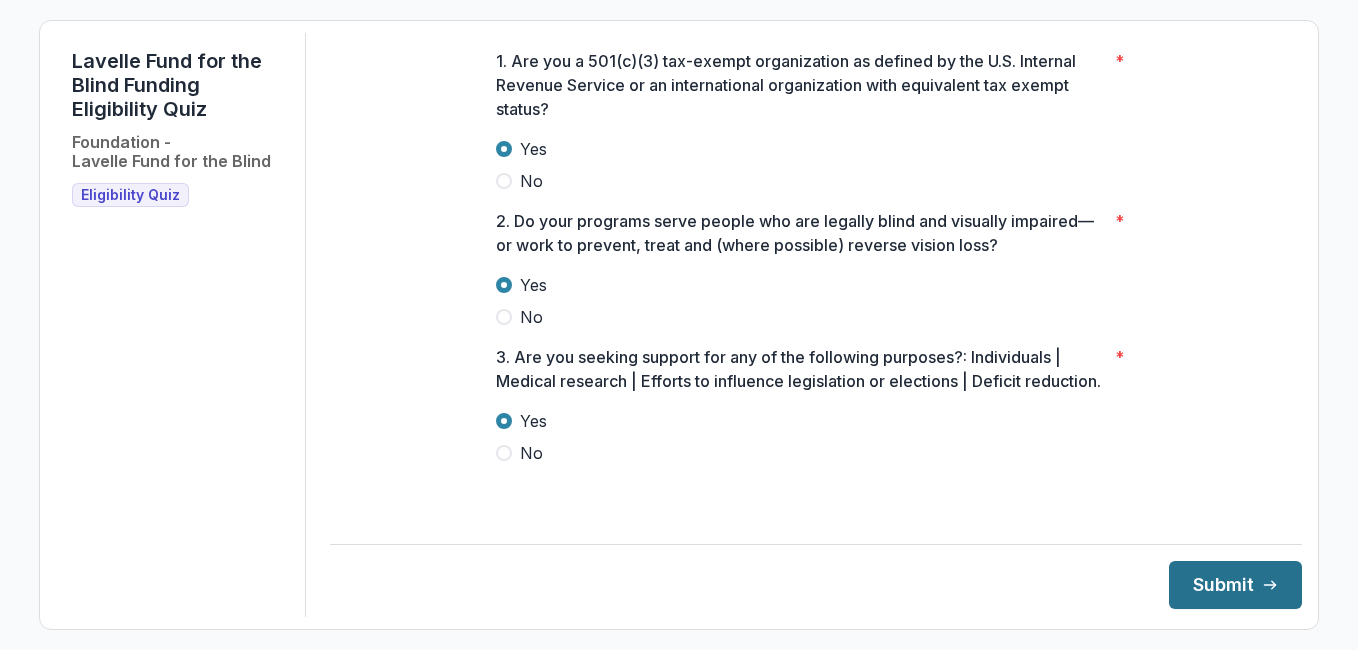 click on "Submit" at bounding box center (1235, 585) 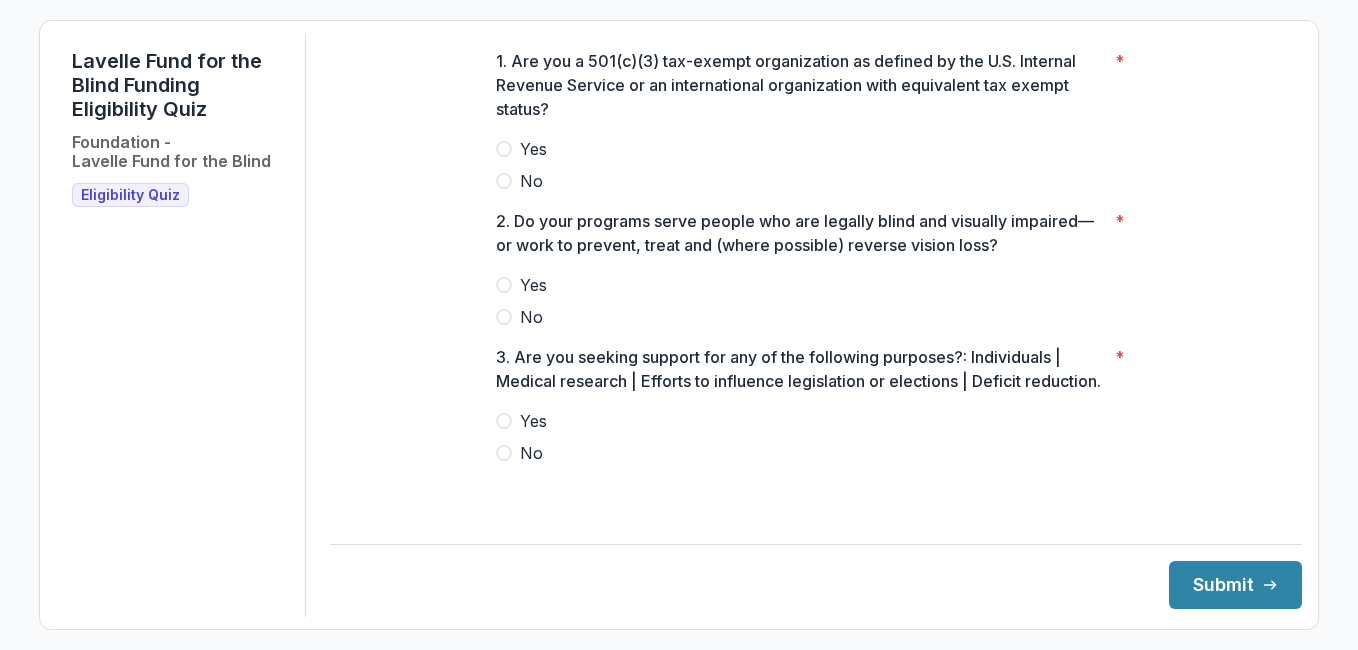 scroll, scrollTop: 0, scrollLeft: 0, axis: both 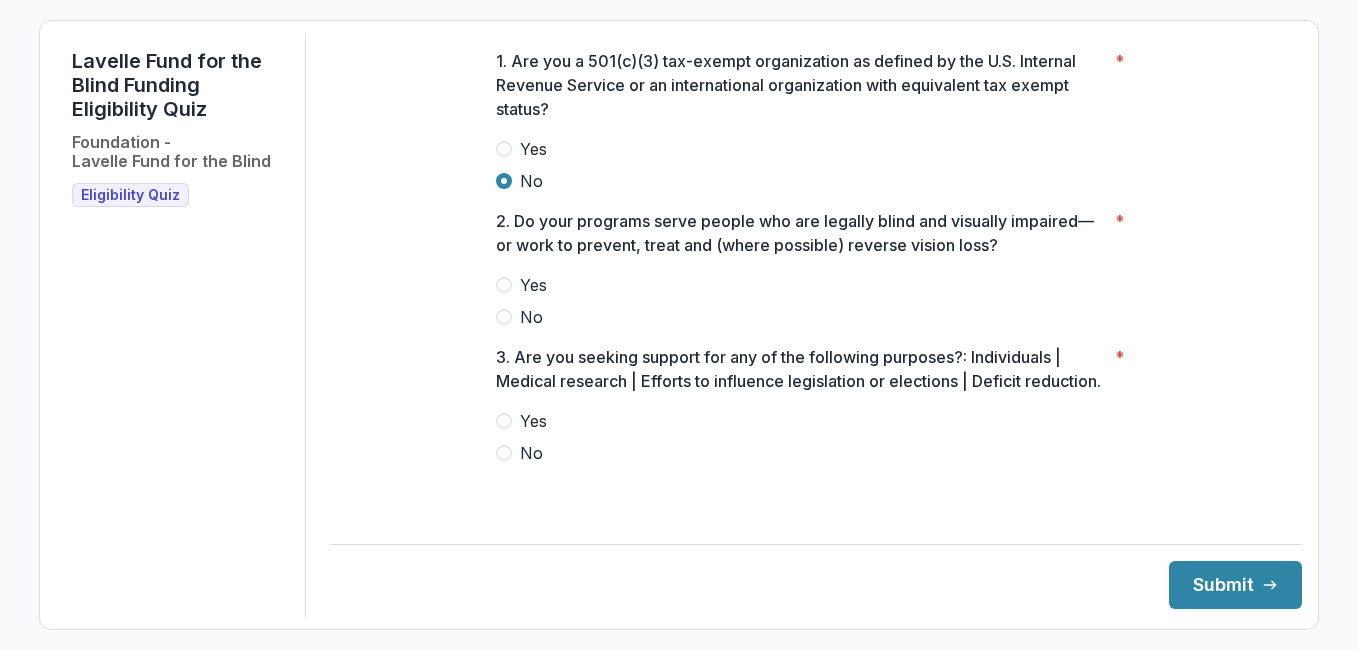 click at bounding box center (504, 317) 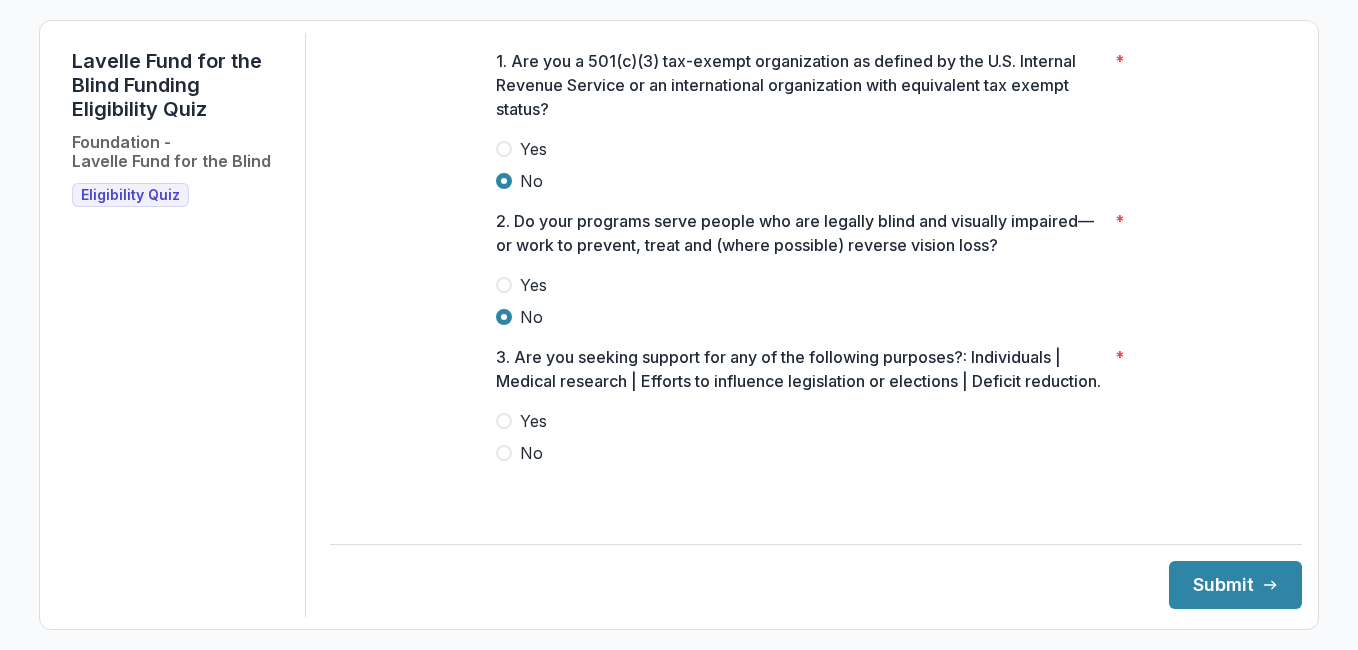 click on "Yes No" at bounding box center (816, 437) 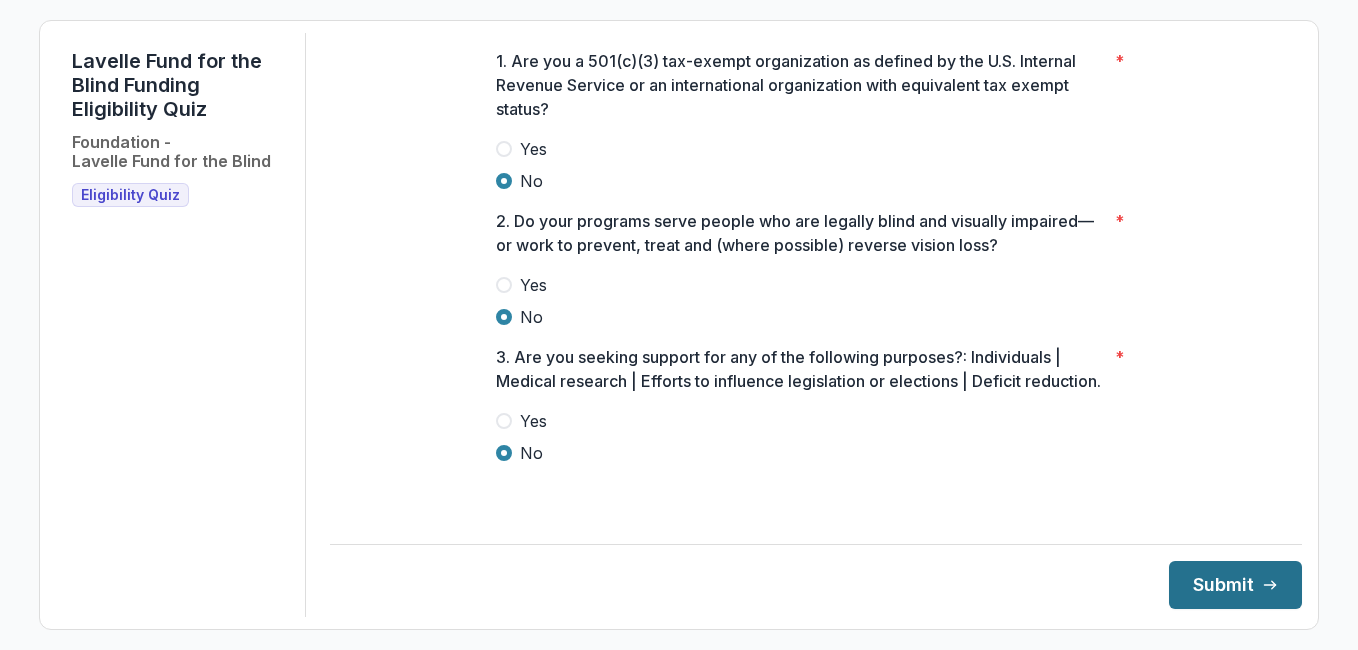 click on "Submit" at bounding box center [1235, 585] 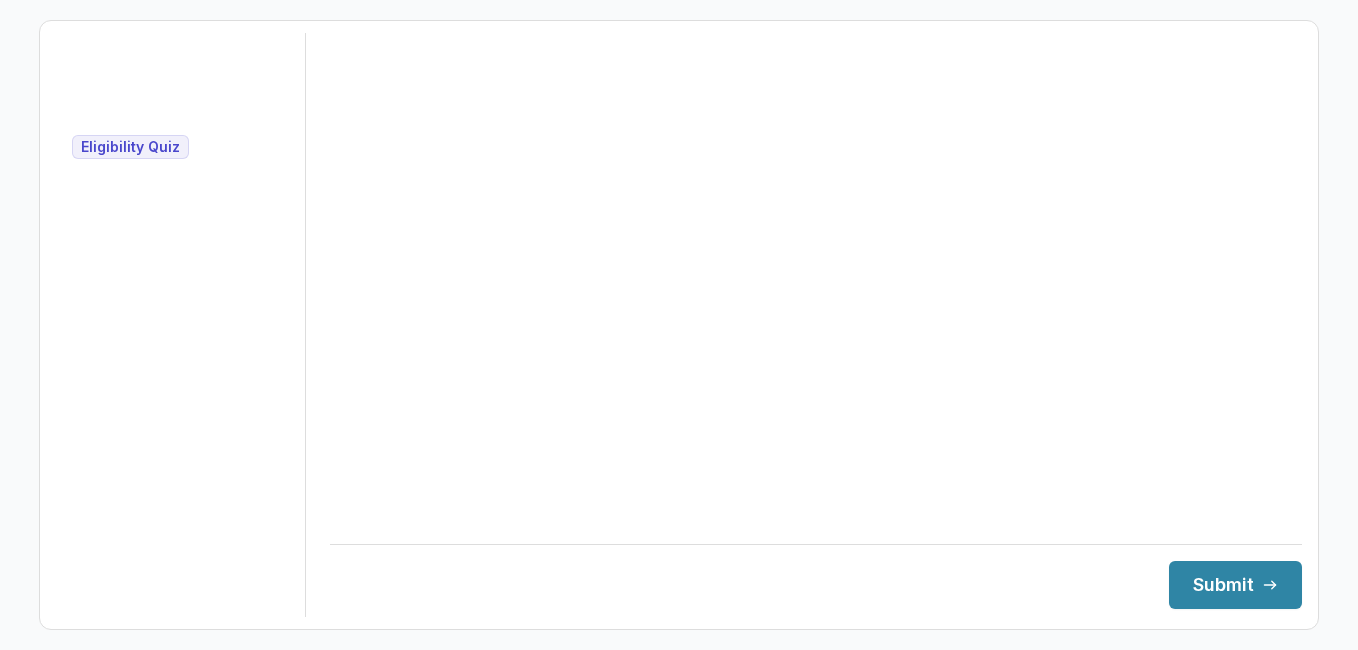 scroll, scrollTop: 0, scrollLeft: 0, axis: both 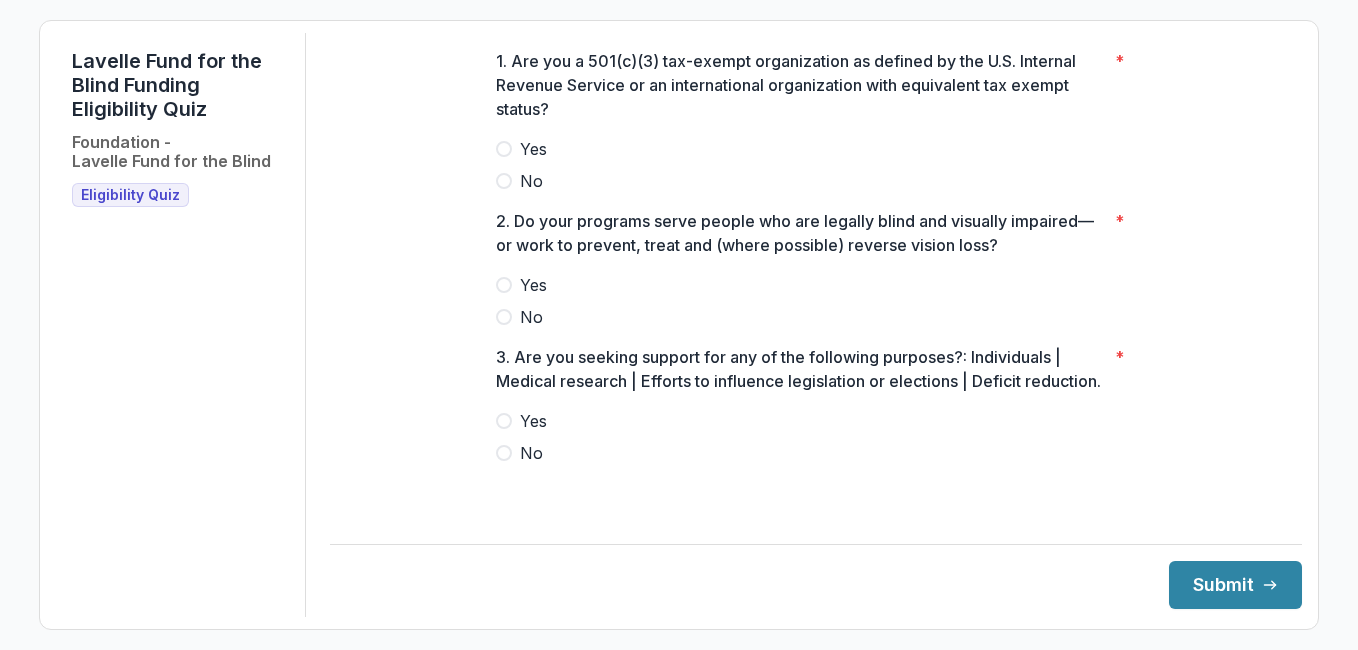 click on "No" at bounding box center [816, 317] 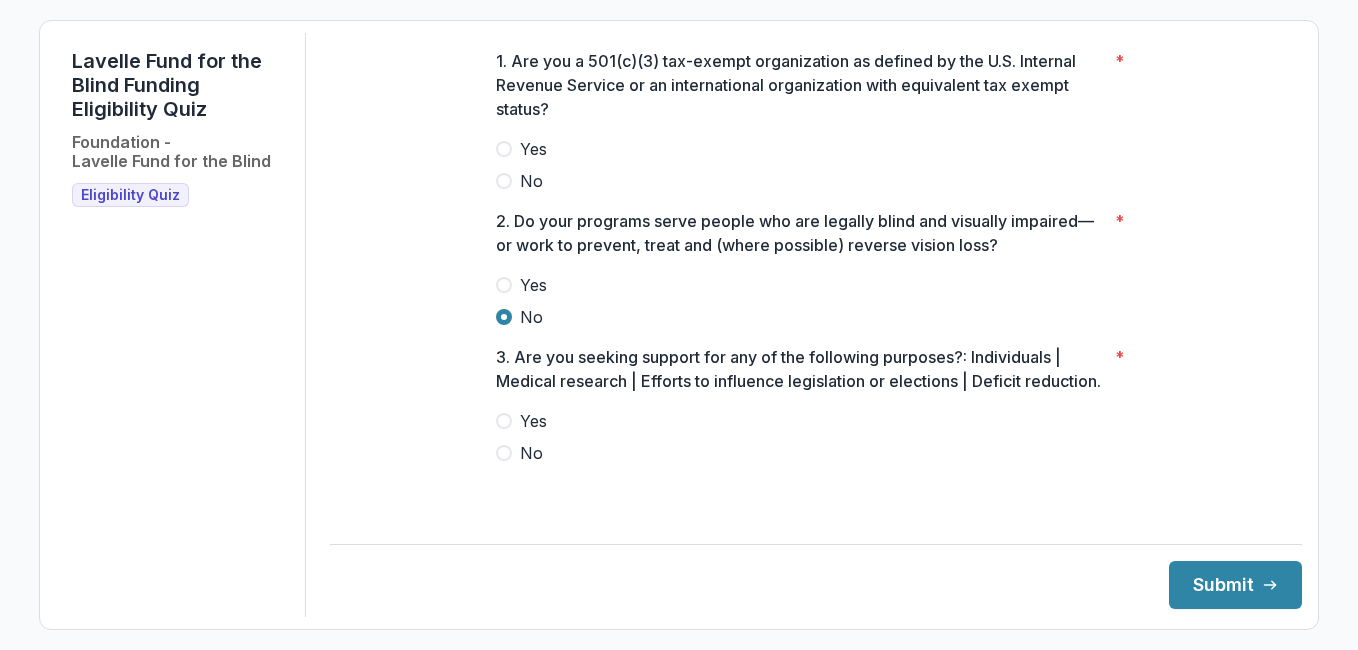 click on "No" at bounding box center (816, 453) 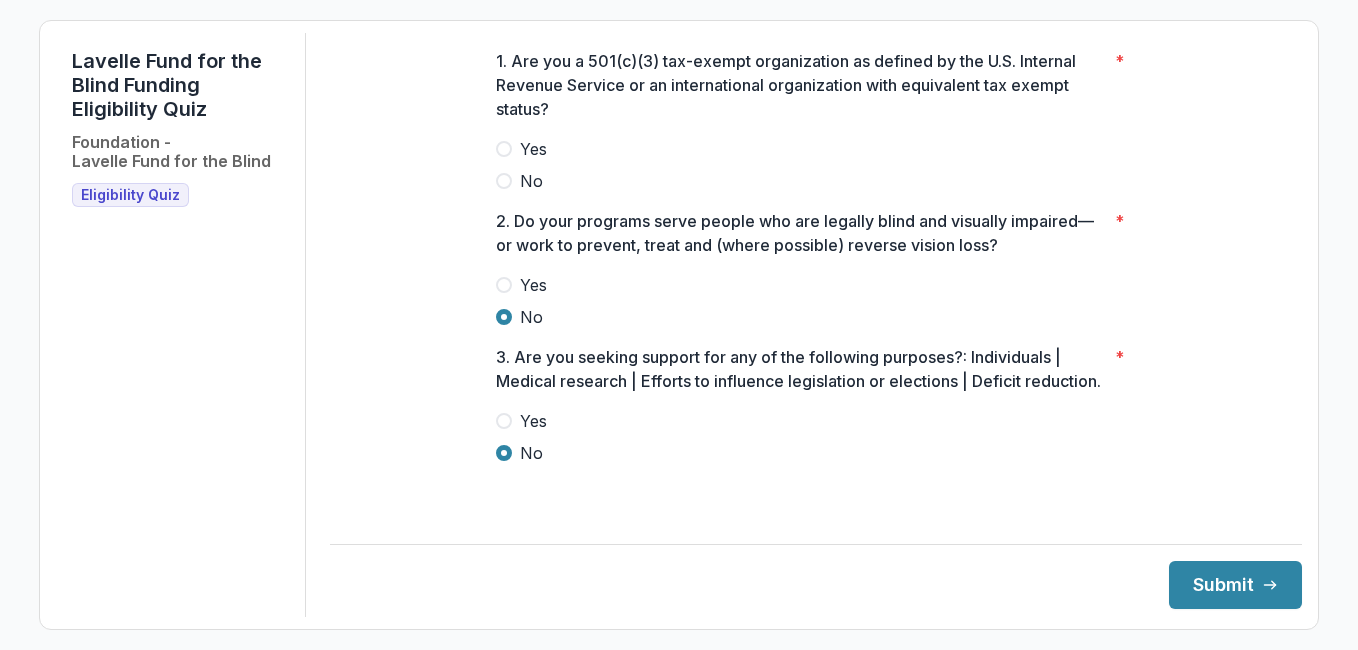 click at bounding box center [504, 181] 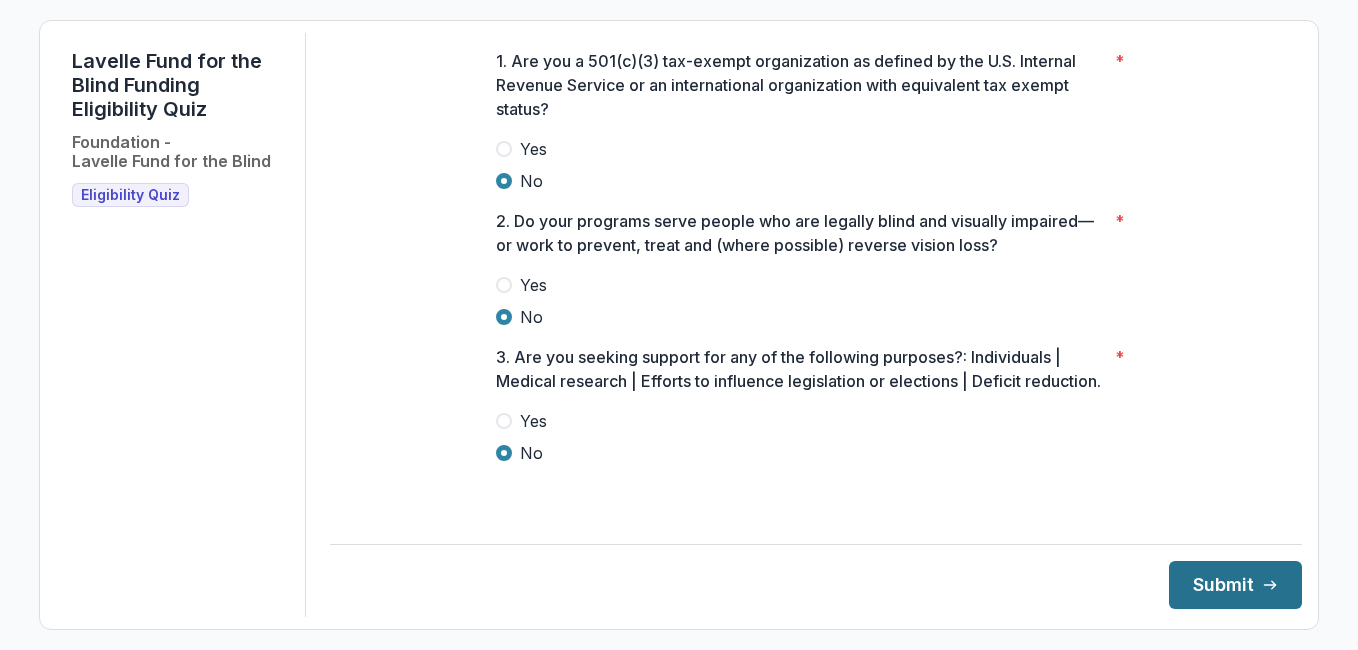 click on "Submit" at bounding box center (1235, 585) 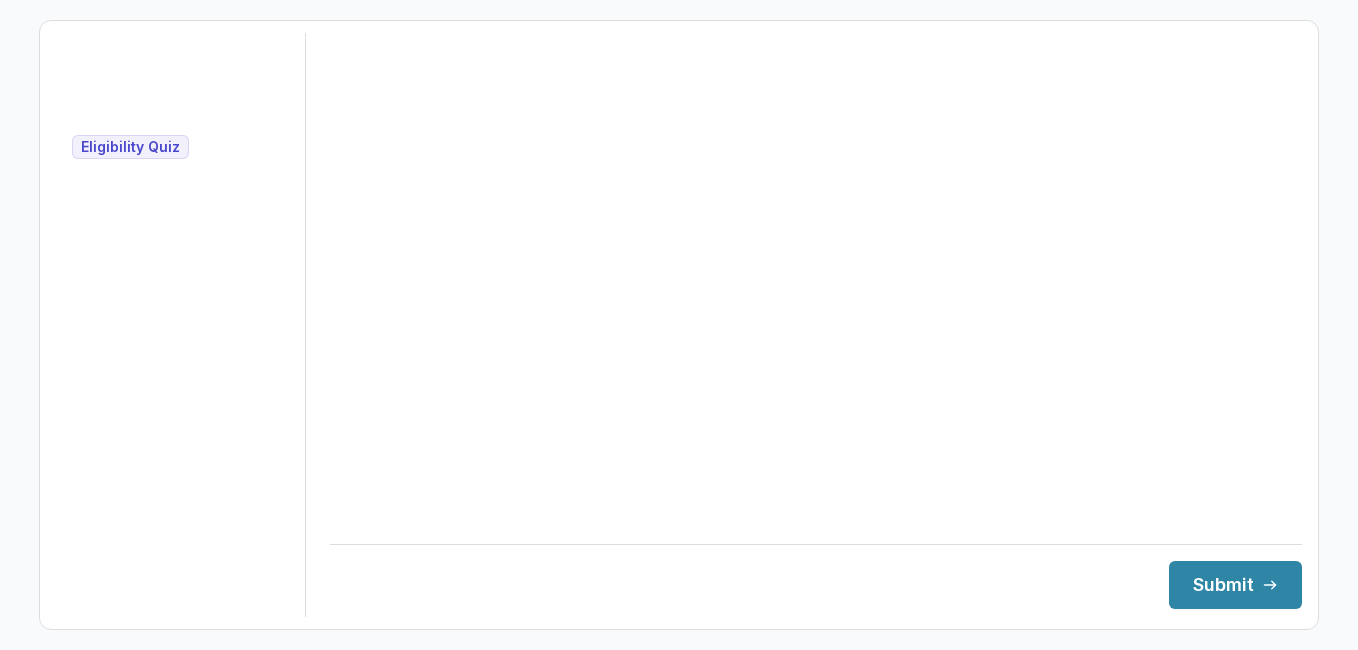 scroll, scrollTop: 0, scrollLeft: 0, axis: both 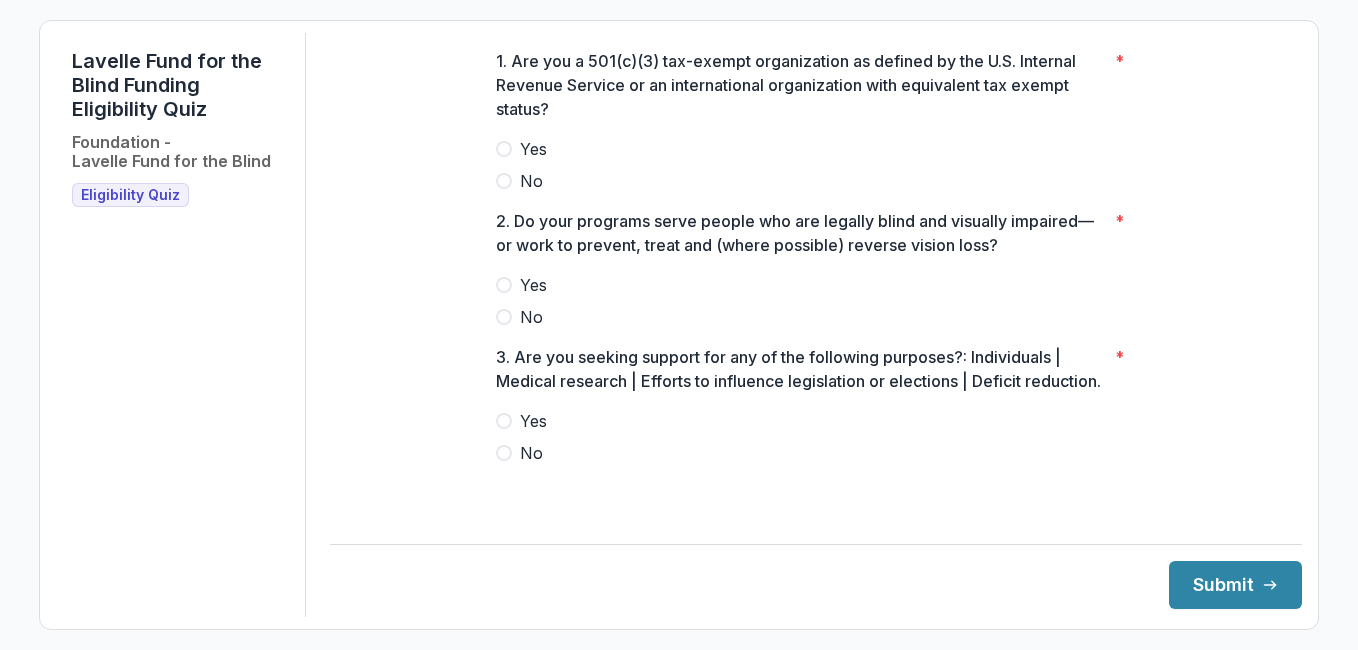 click at bounding box center [504, 149] 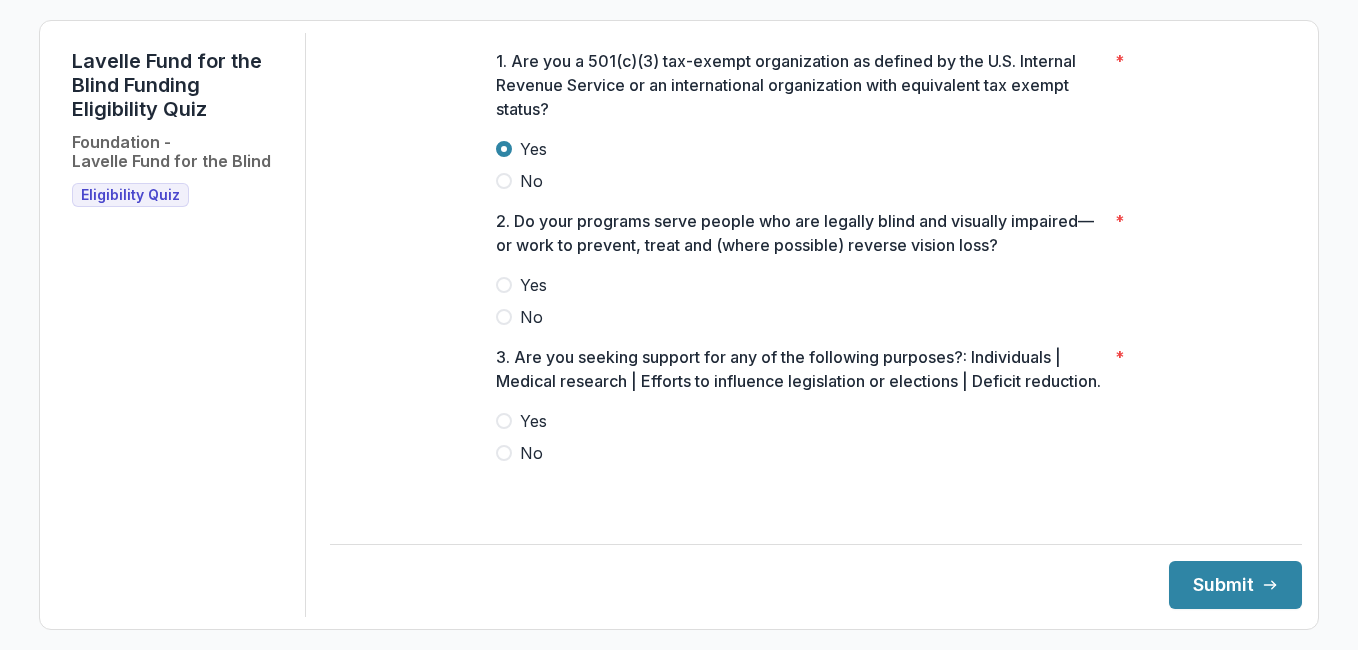 click at bounding box center (504, 181) 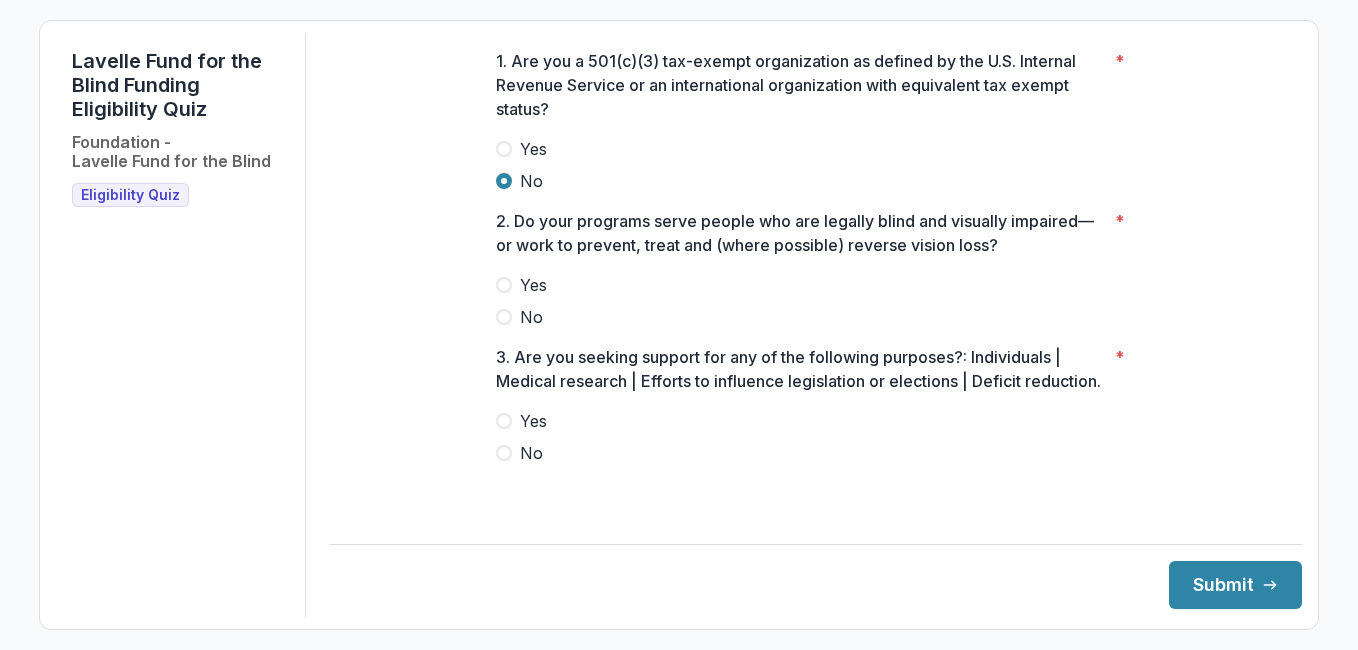 click at bounding box center (504, 149) 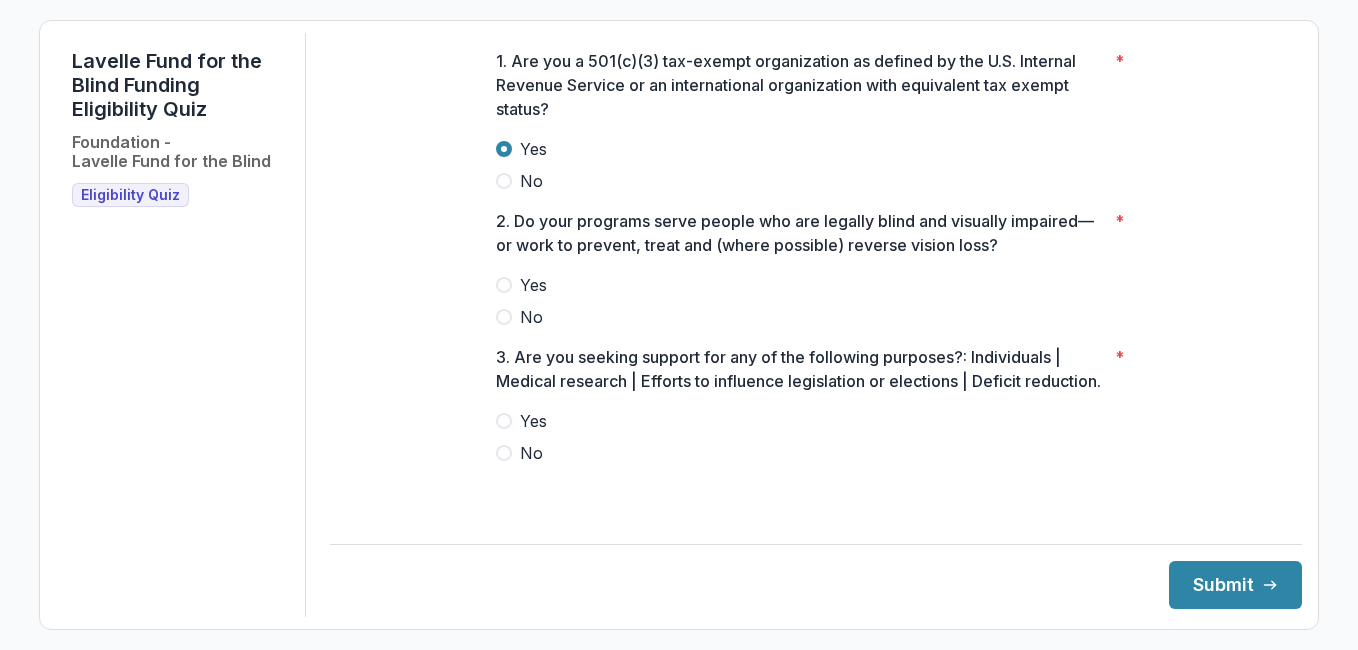 click at bounding box center [504, 285] 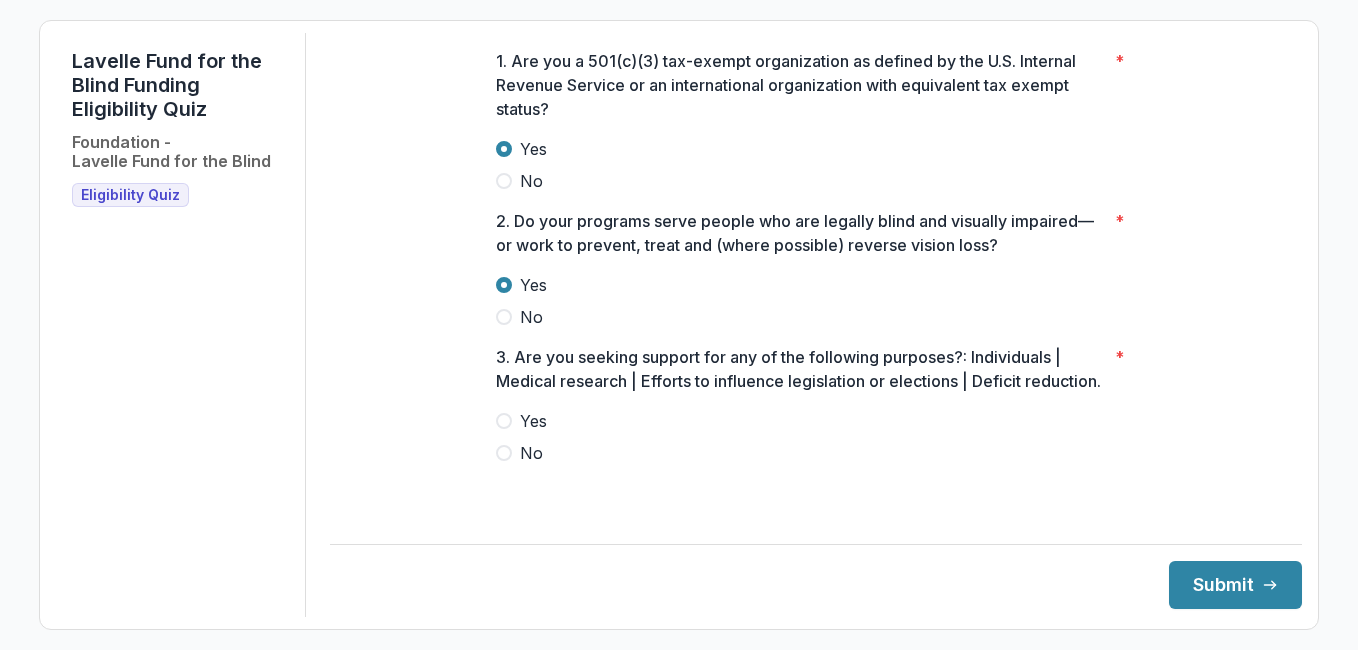click on "No" at bounding box center (816, 453) 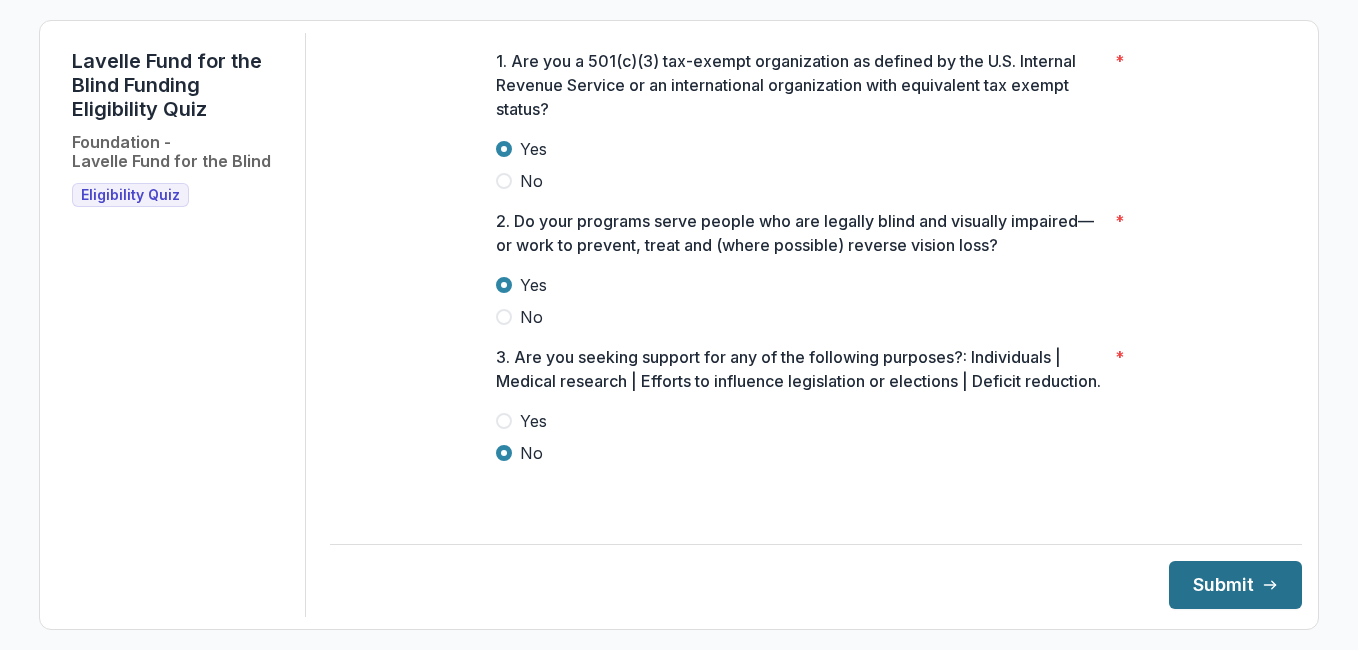 click on "Submit" at bounding box center [1235, 585] 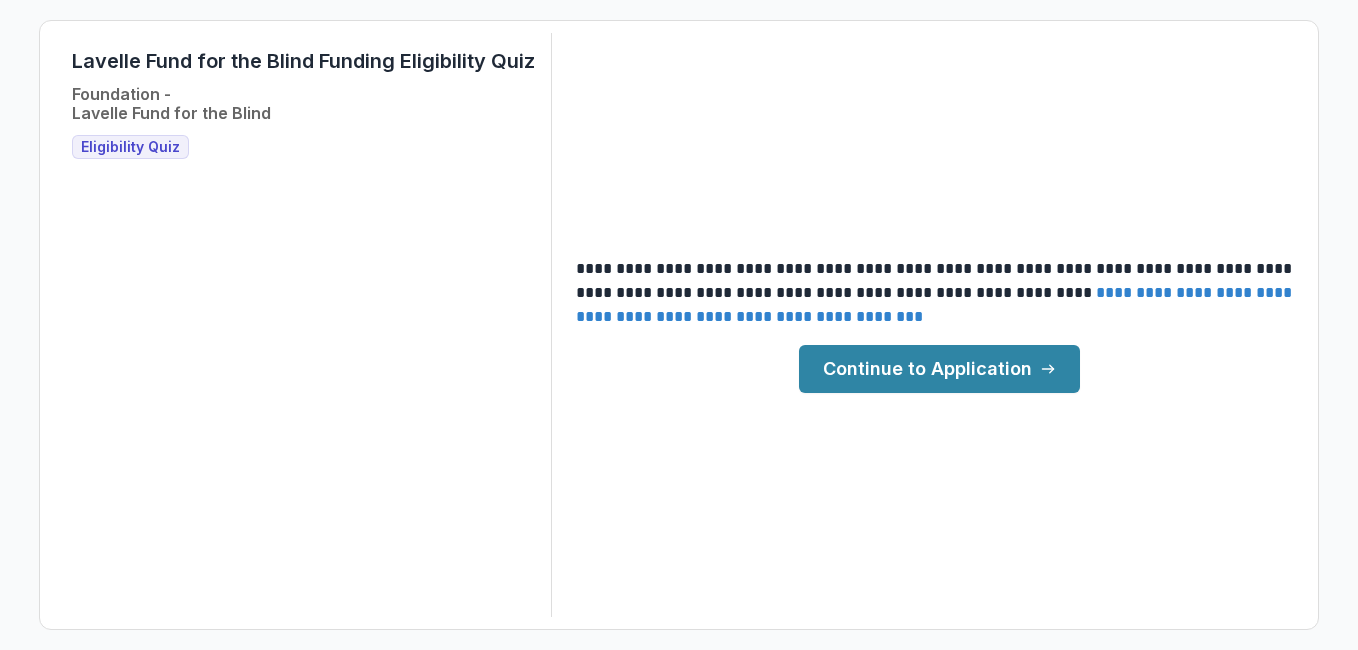 click on "Continue to Application" at bounding box center (939, 369) 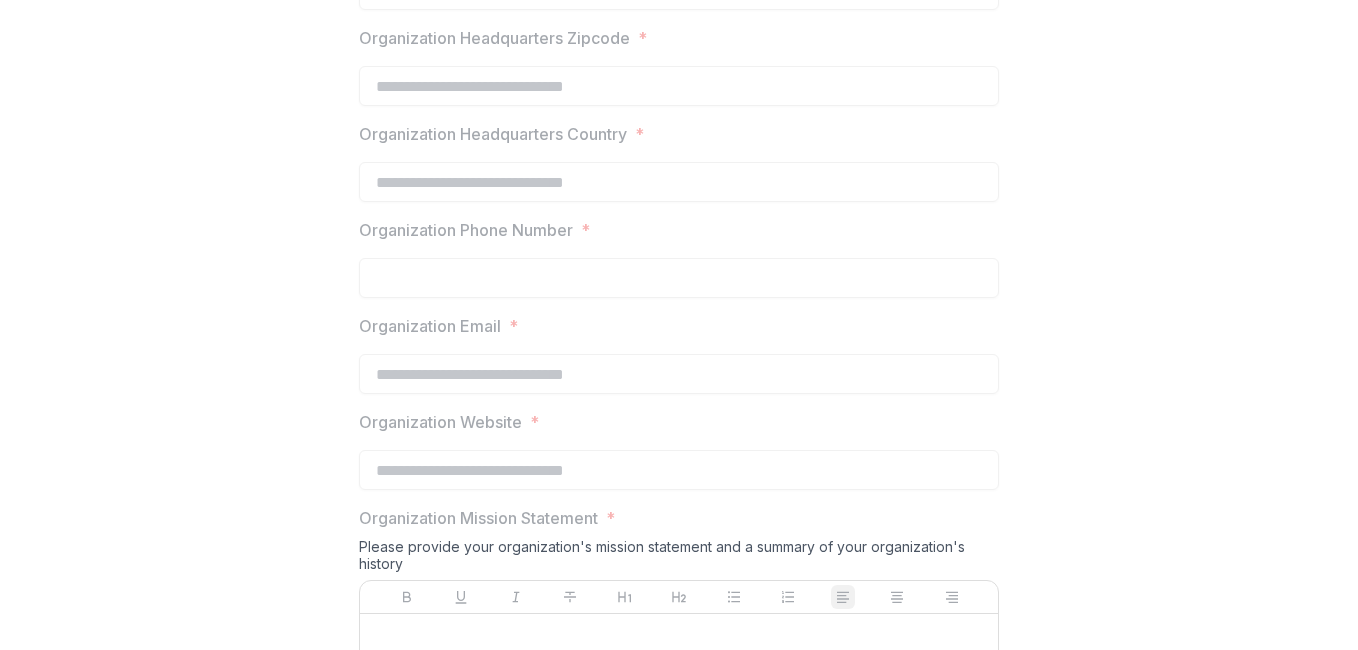 scroll, scrollTop: 1313, scrollLeft: 0, axis: vertical 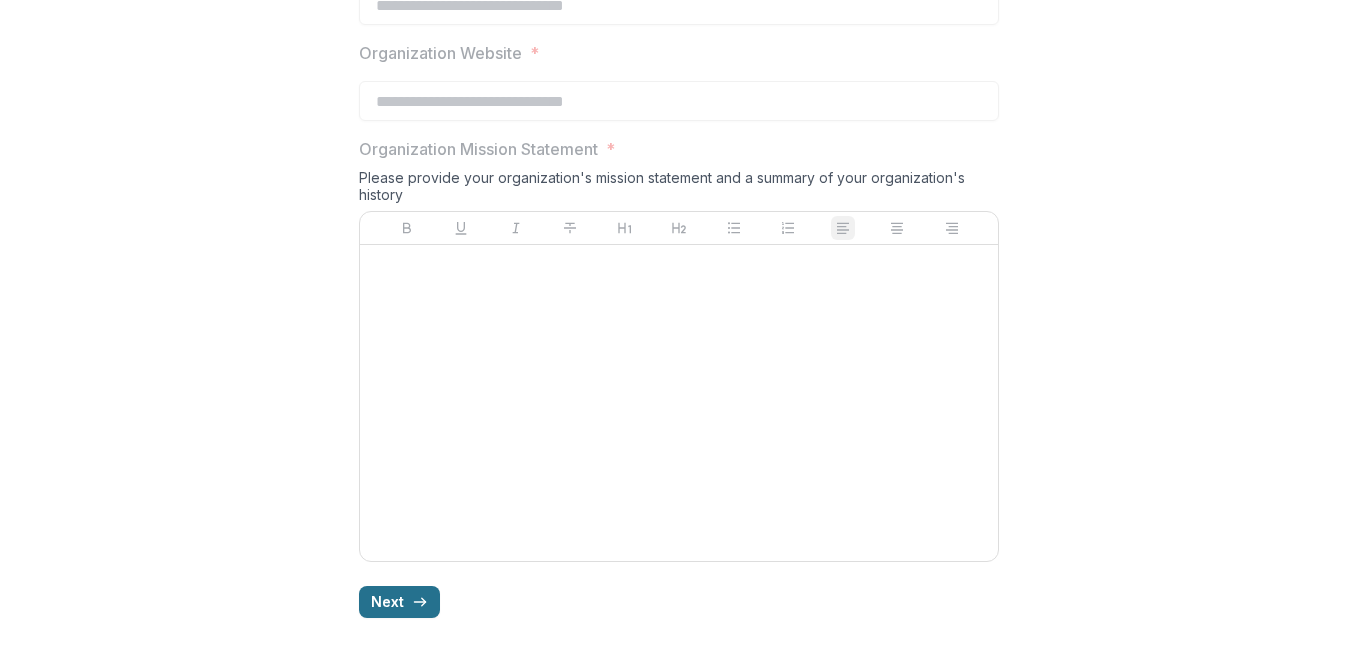 click on "Next" at bounding box center (399, 602) 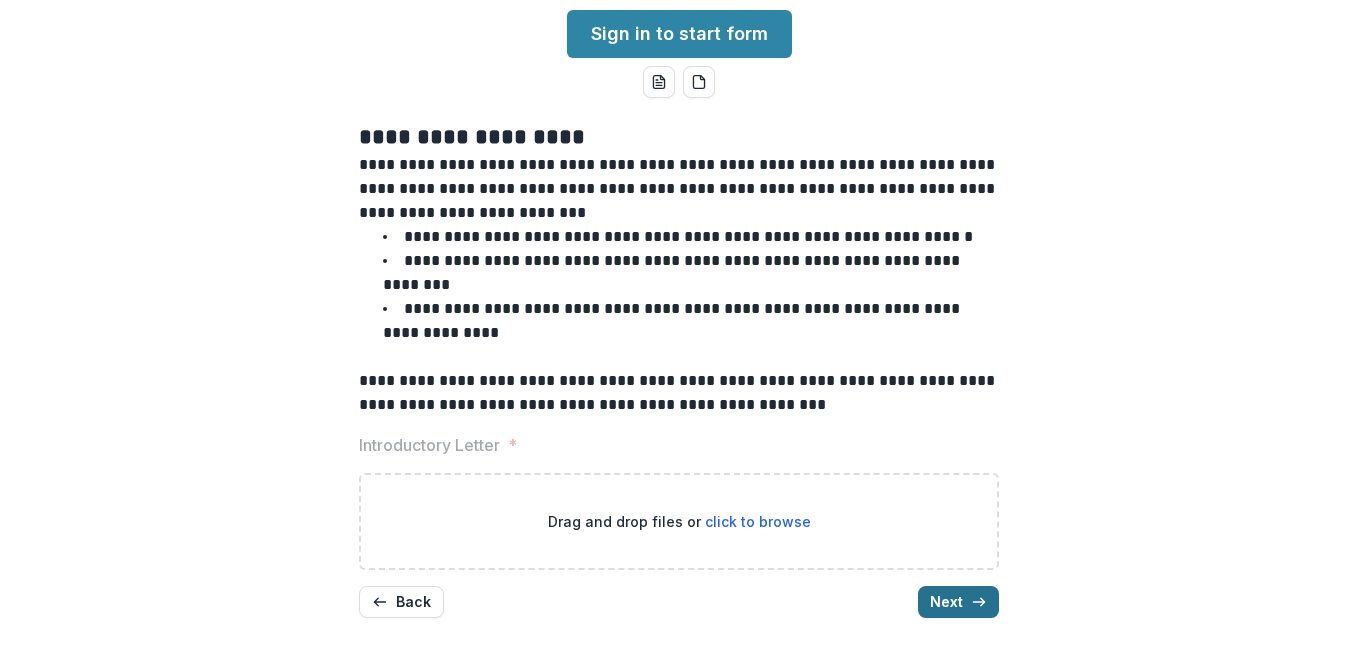 scroll, scrollTop: 65, scrollLeft: 0, axis: vertical 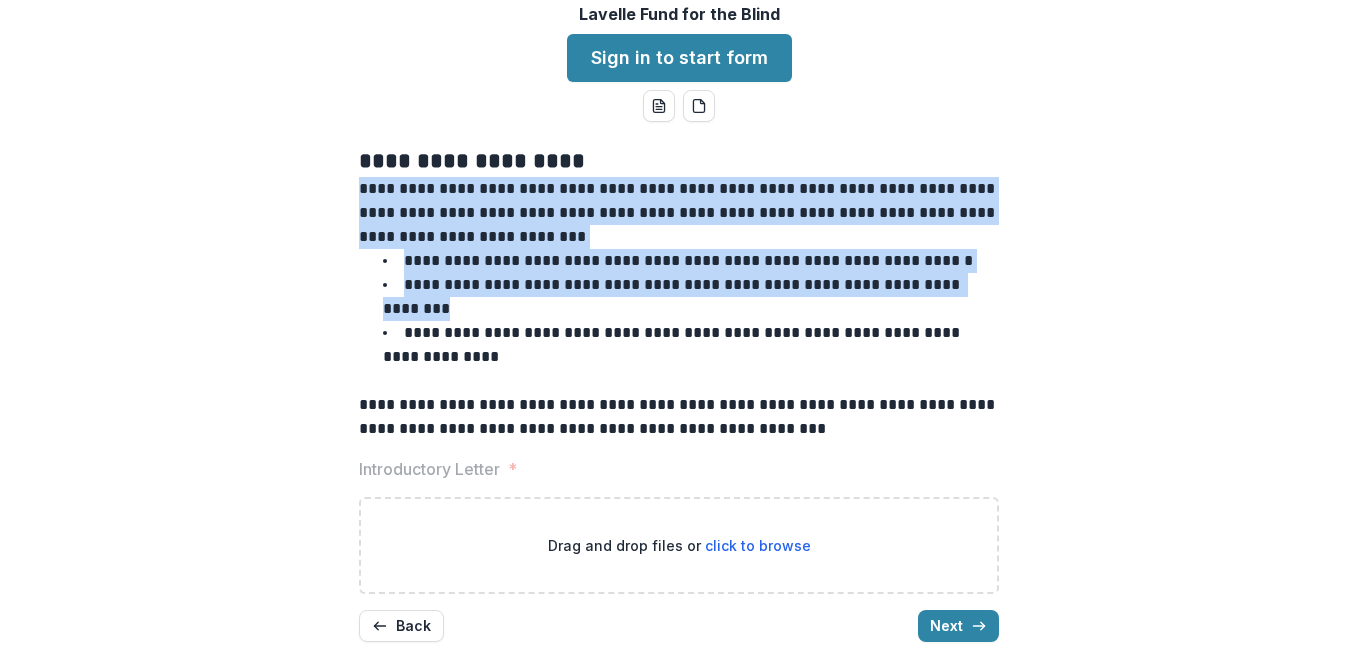 drag, startPoint x: 1351, startPoint y: 176, endPoint x: 1345, endPoint y: 285, distance: 109.165016 